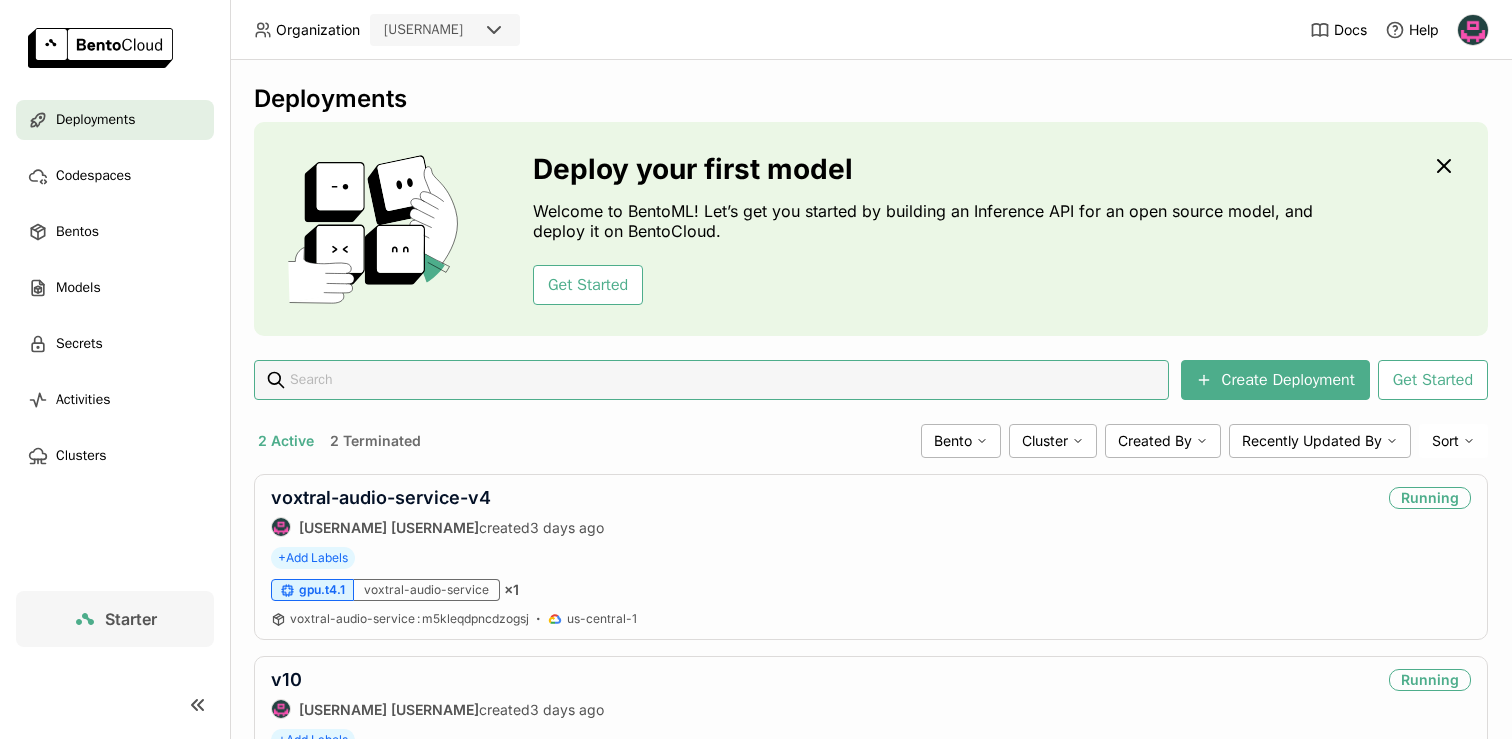 scroll, scrollTop: 0, scrollLeft: 0, axis: both 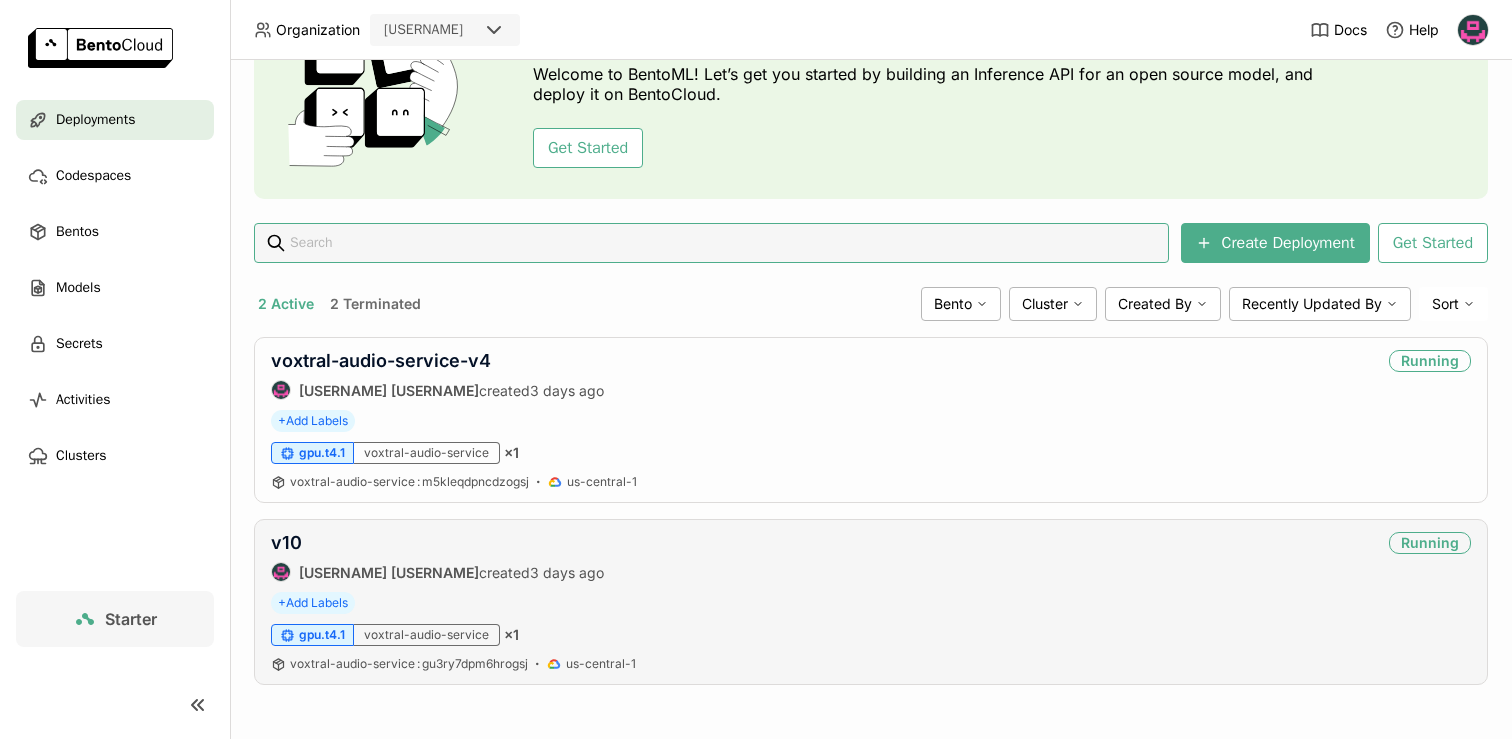 click on "v10 [USERNAME] created  3 days ago Running" at bounding box center (871, 557) 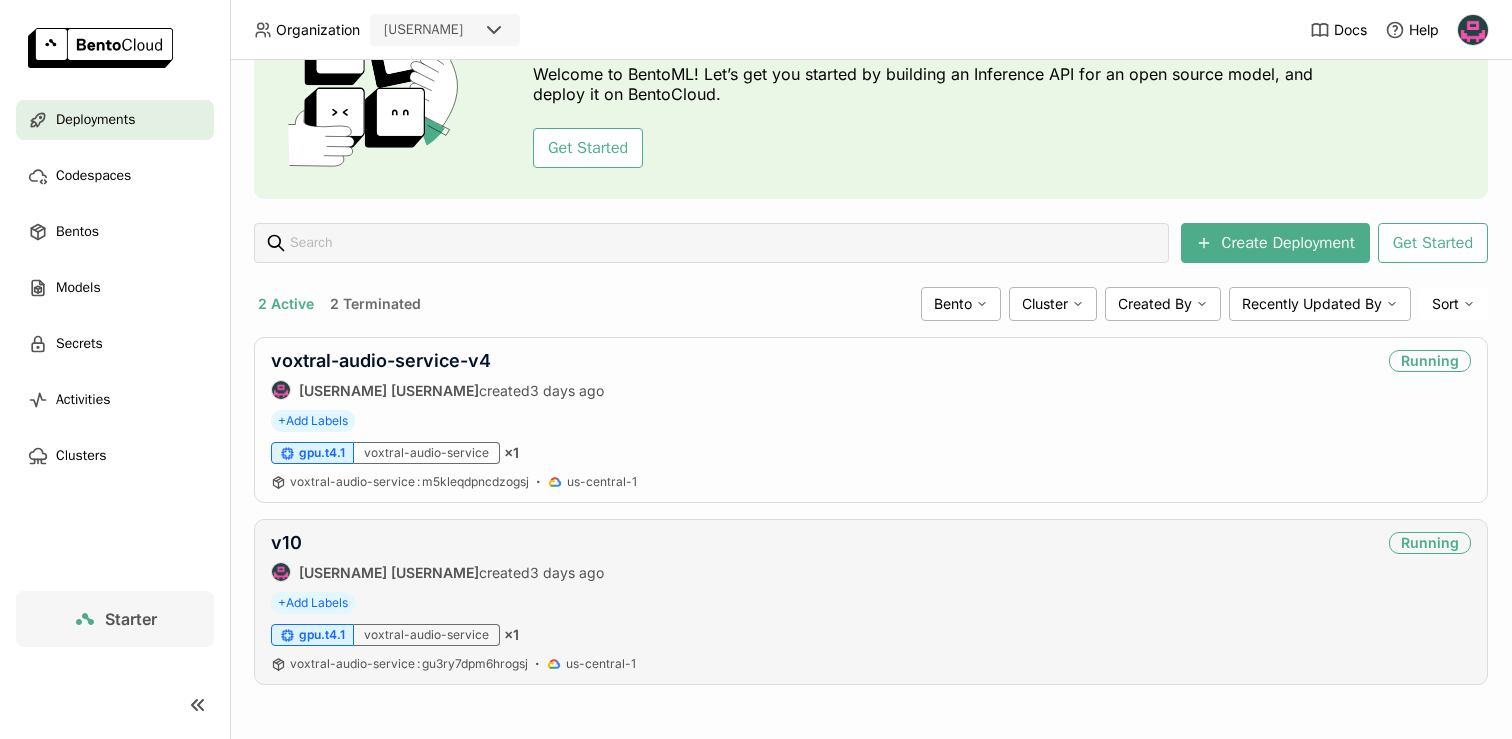 click on "Running" at bounding box center (1430, 543) 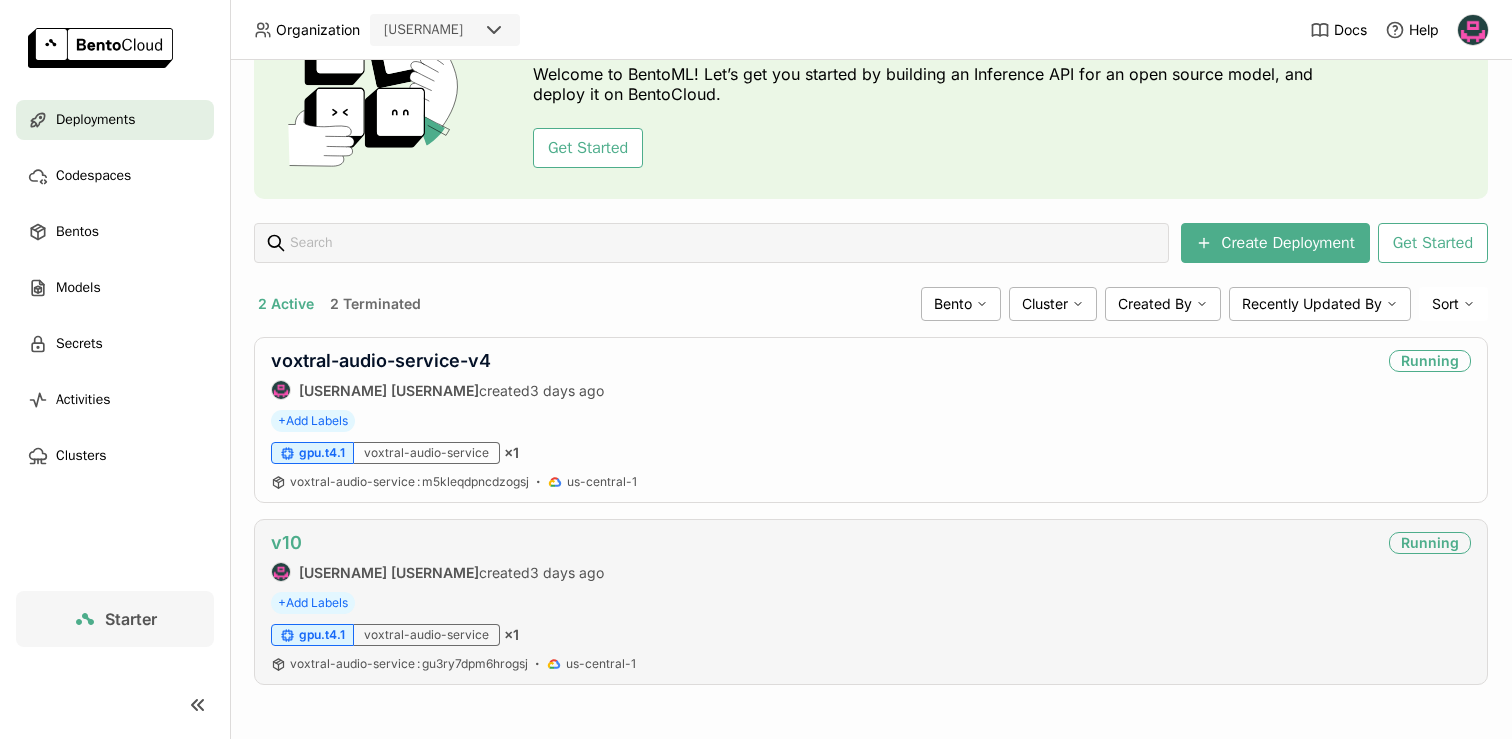 click on "v10" at bounding box center (286, 542) 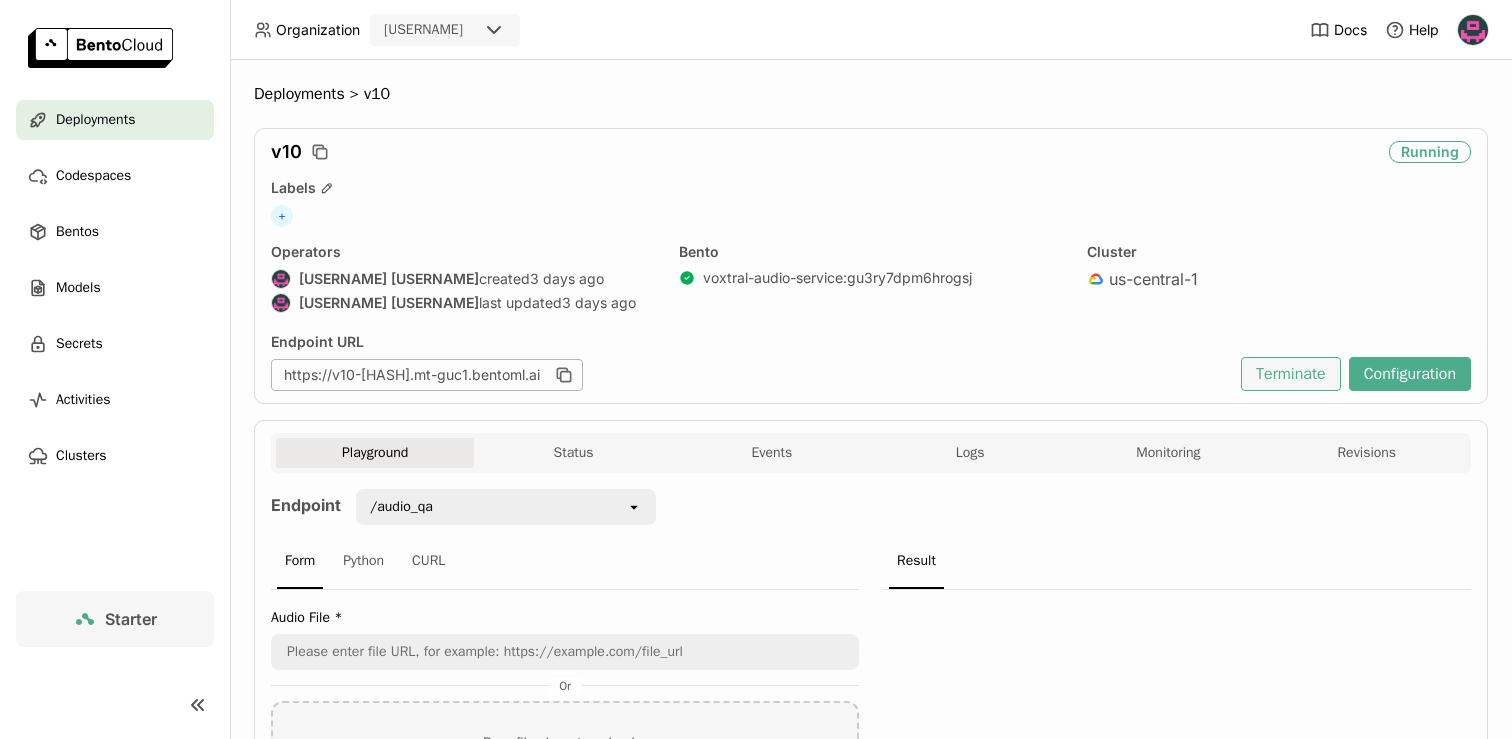 click on "Terminate" at bounding box center [1291, 374] 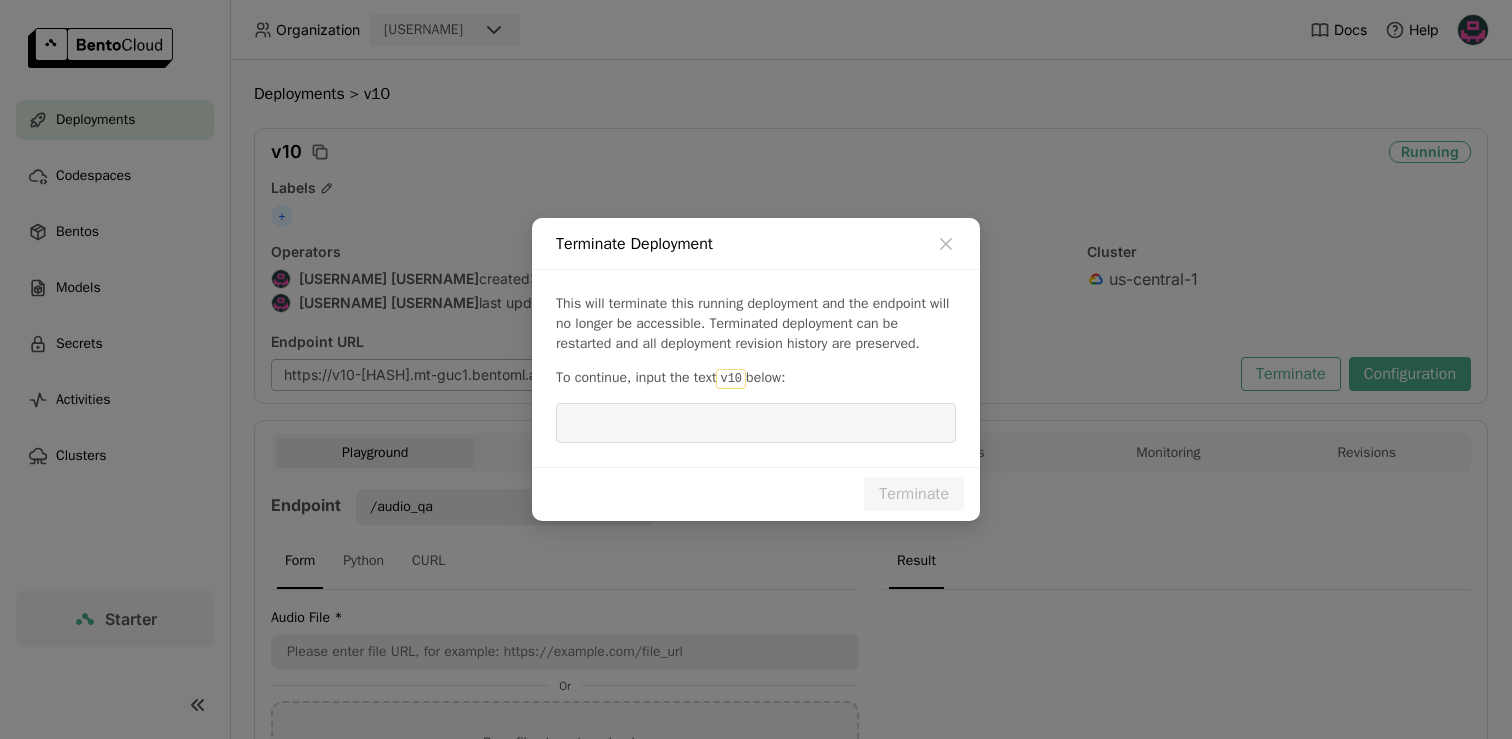 click on "This will terminate this running deployment and the endpoint will no longer be accessible. Terminated deployment can be restarted and all deployment revision history are preserved. To continue, input the text  v10  below:" at bounding box center [756, 368] 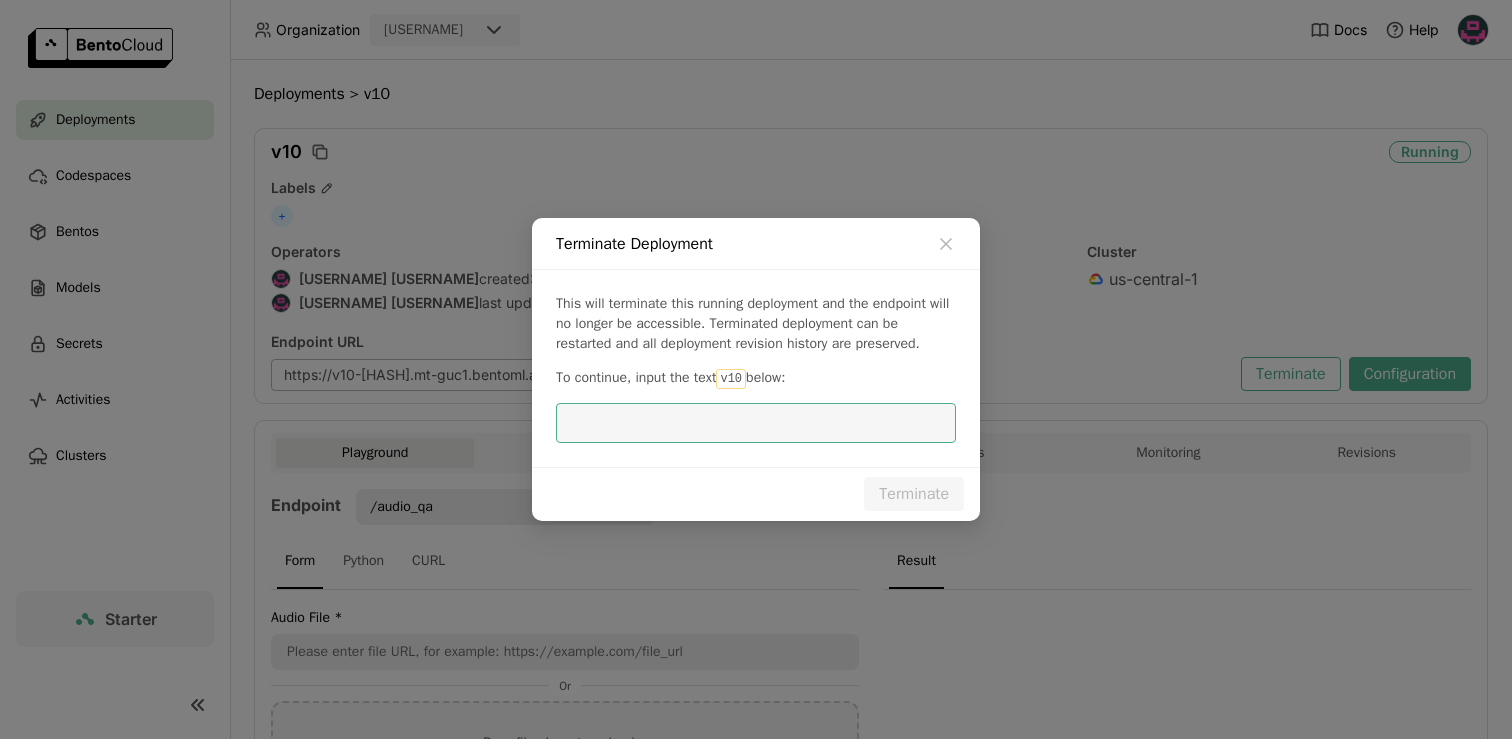 scroll, scrollTop: 0, scrollLeft: 0, axis: both 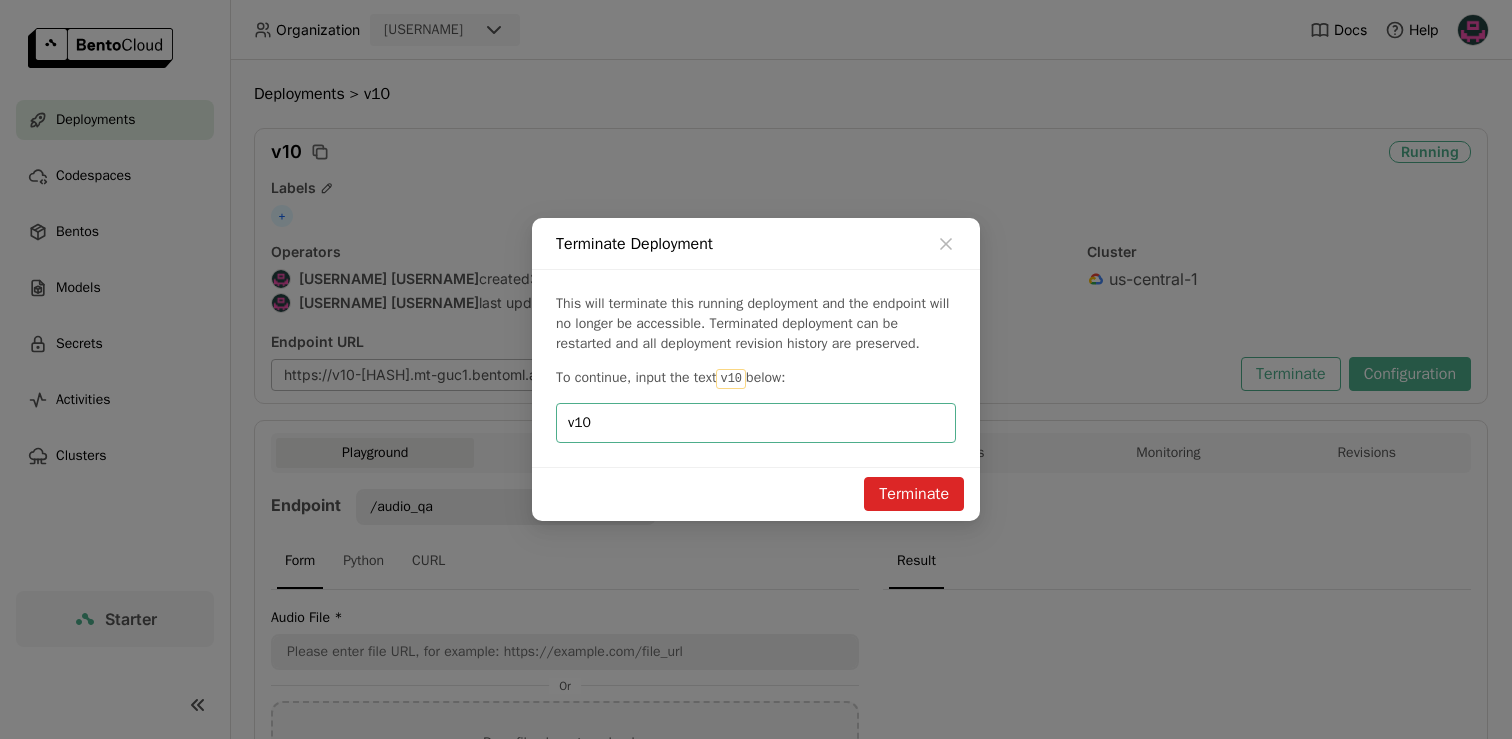 type on "v10" 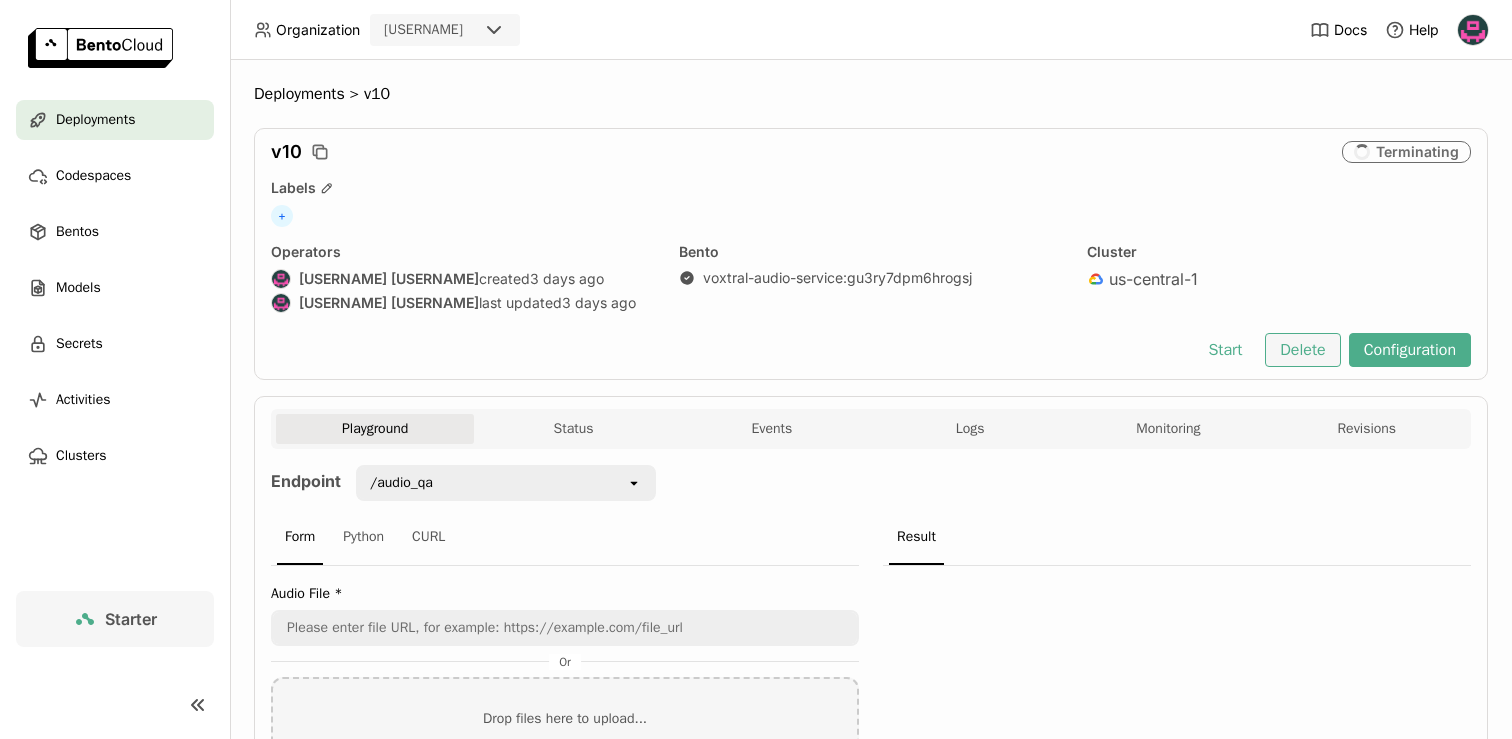 click on "Delete" at bounding box center (1302, 350) 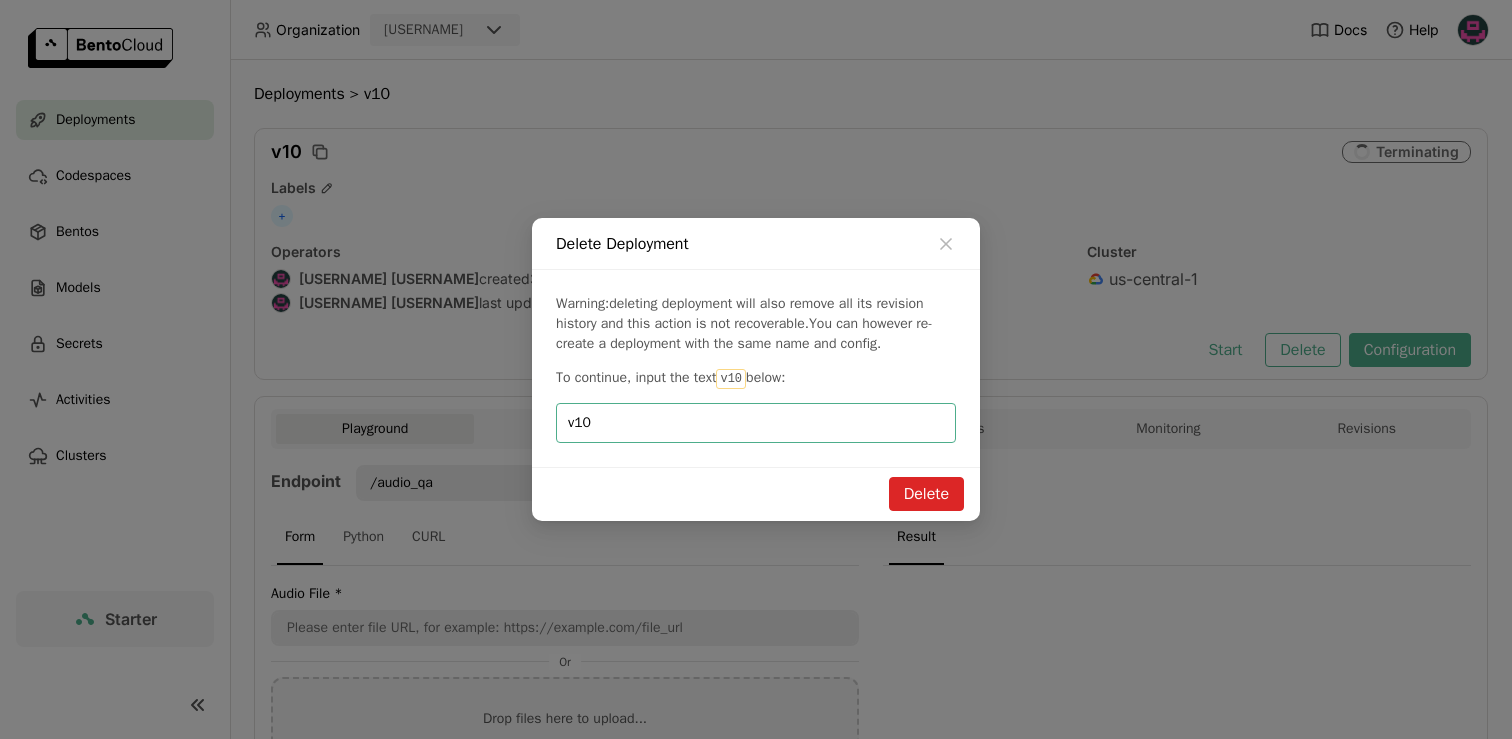 type on "v10" 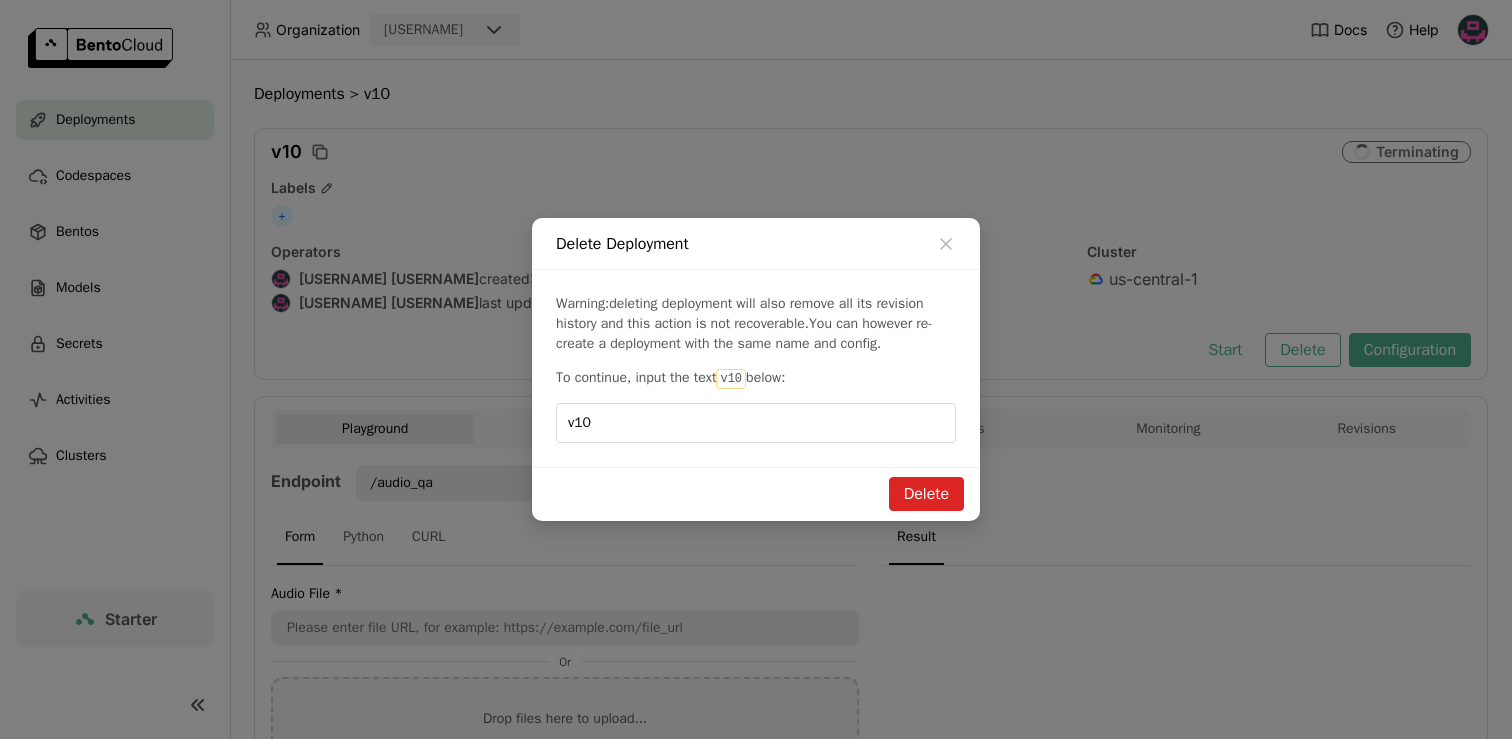 click on "Delete" at bounding box center (926, 494) 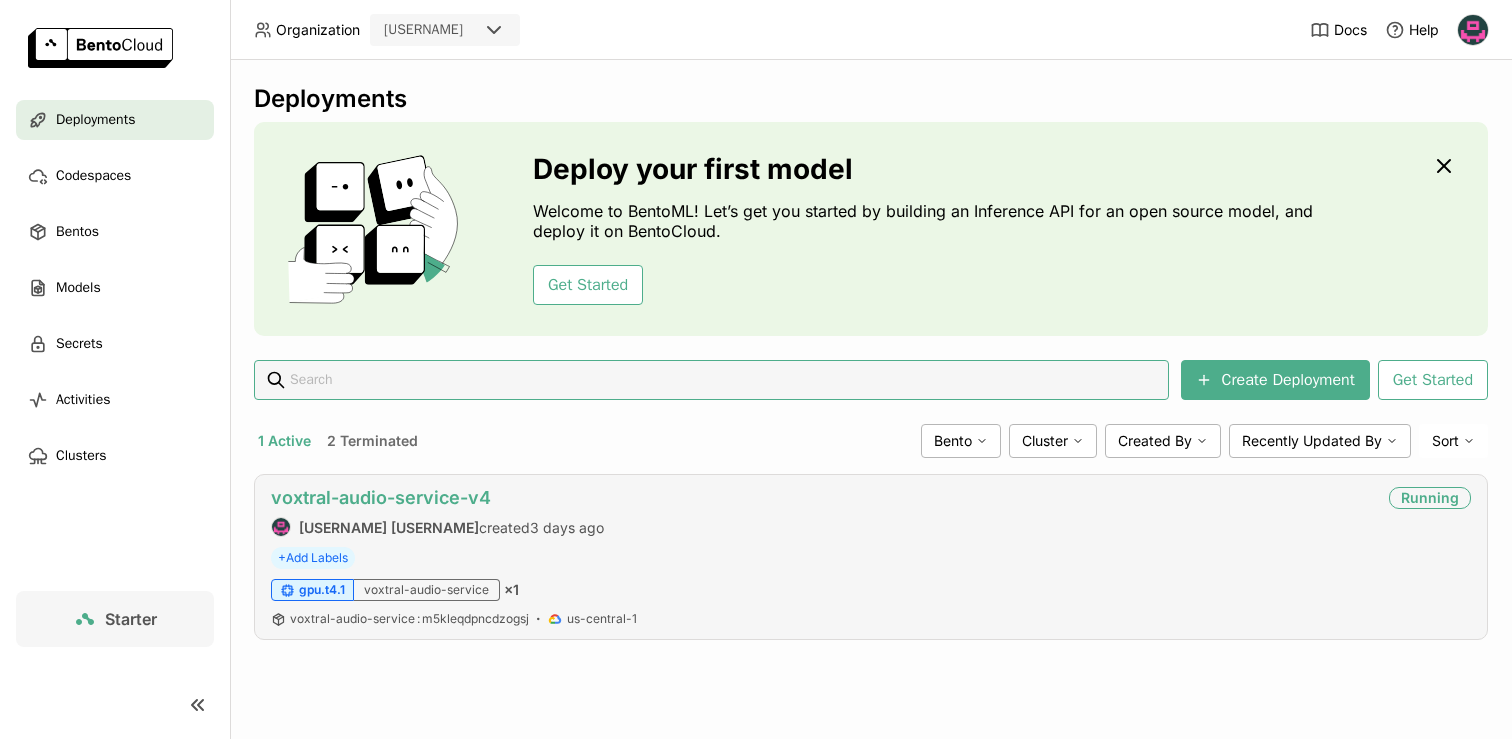 click on "voxtral-audio-service-v4" at bounding box center (381, 497) 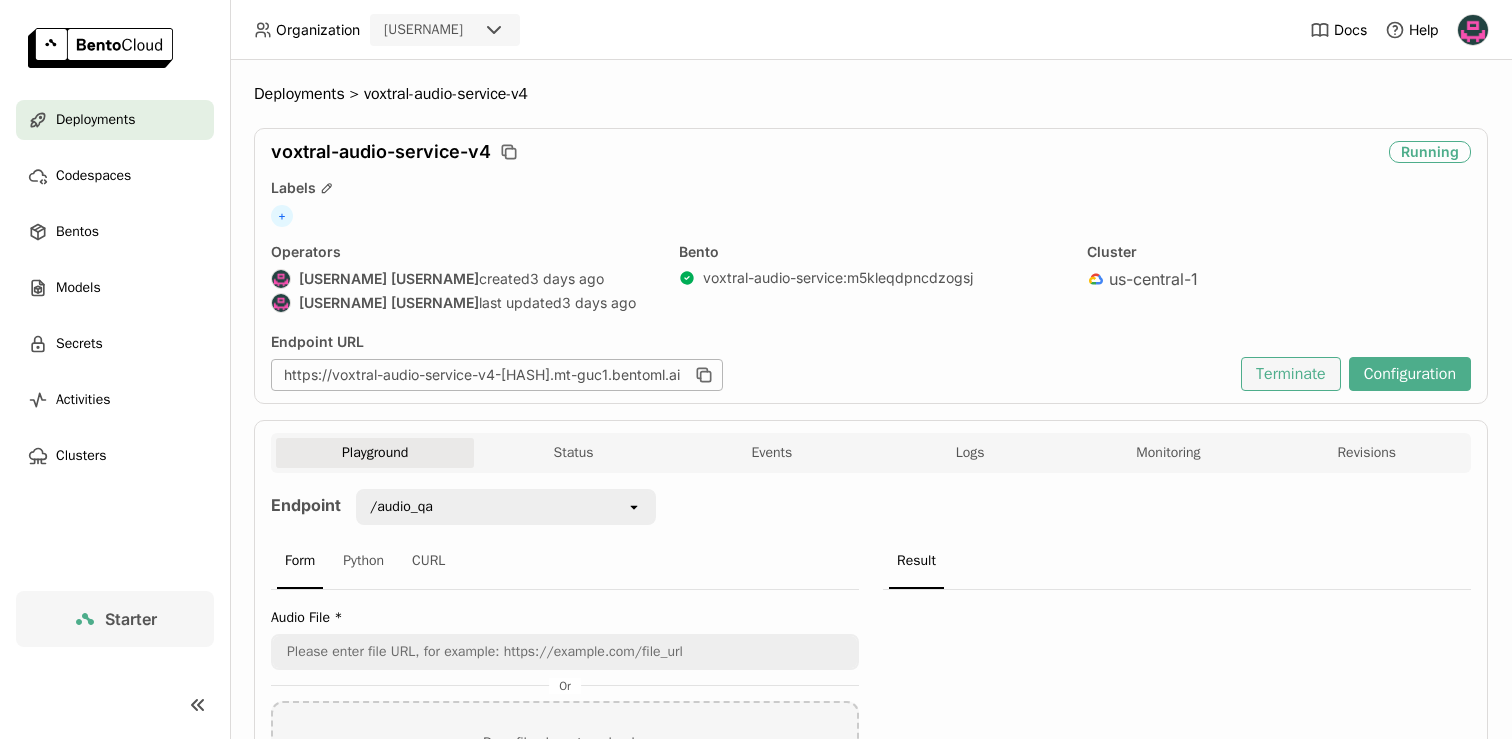 click on "Terminate" at bounding box center [1291, 374] 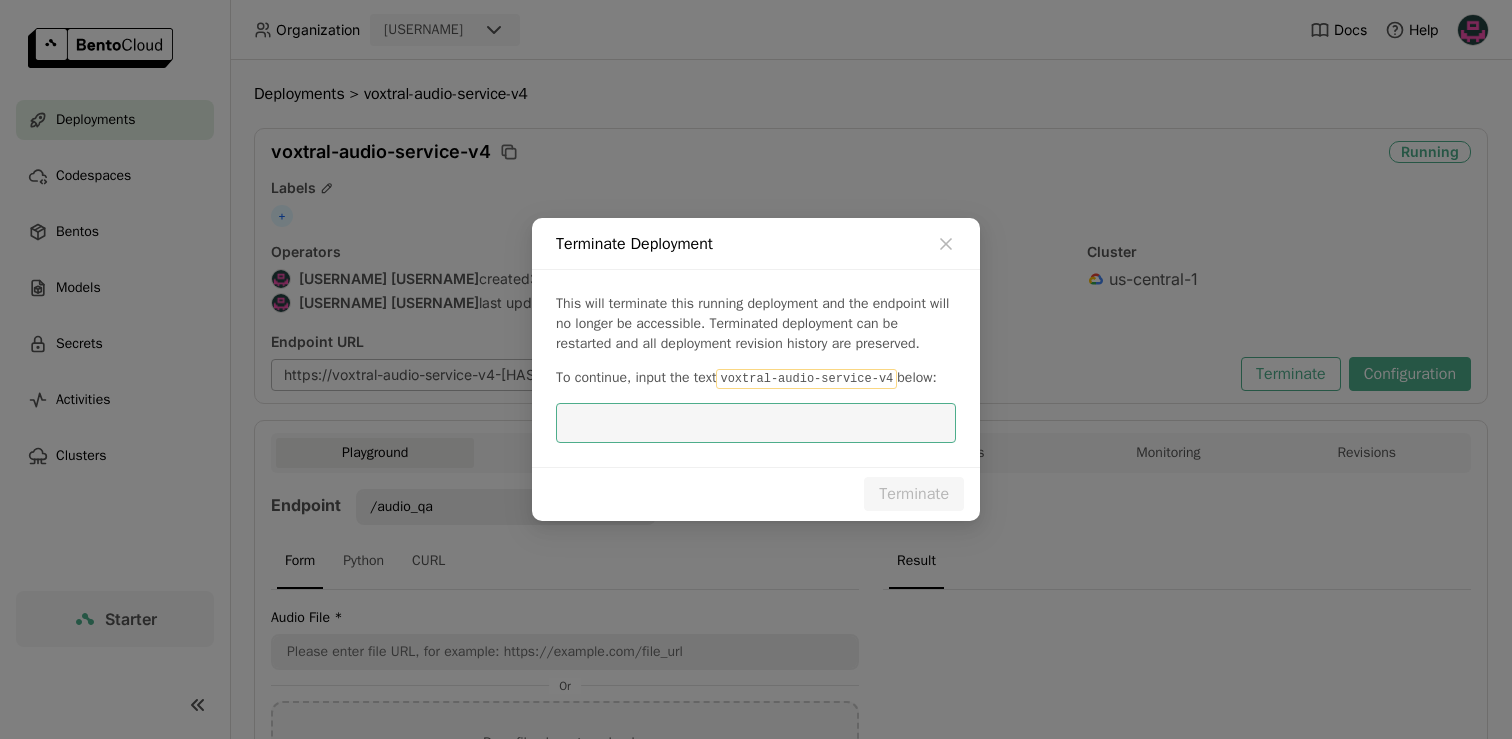 scroll, scrollTop: 0, scrollLeft: 0, axis: both 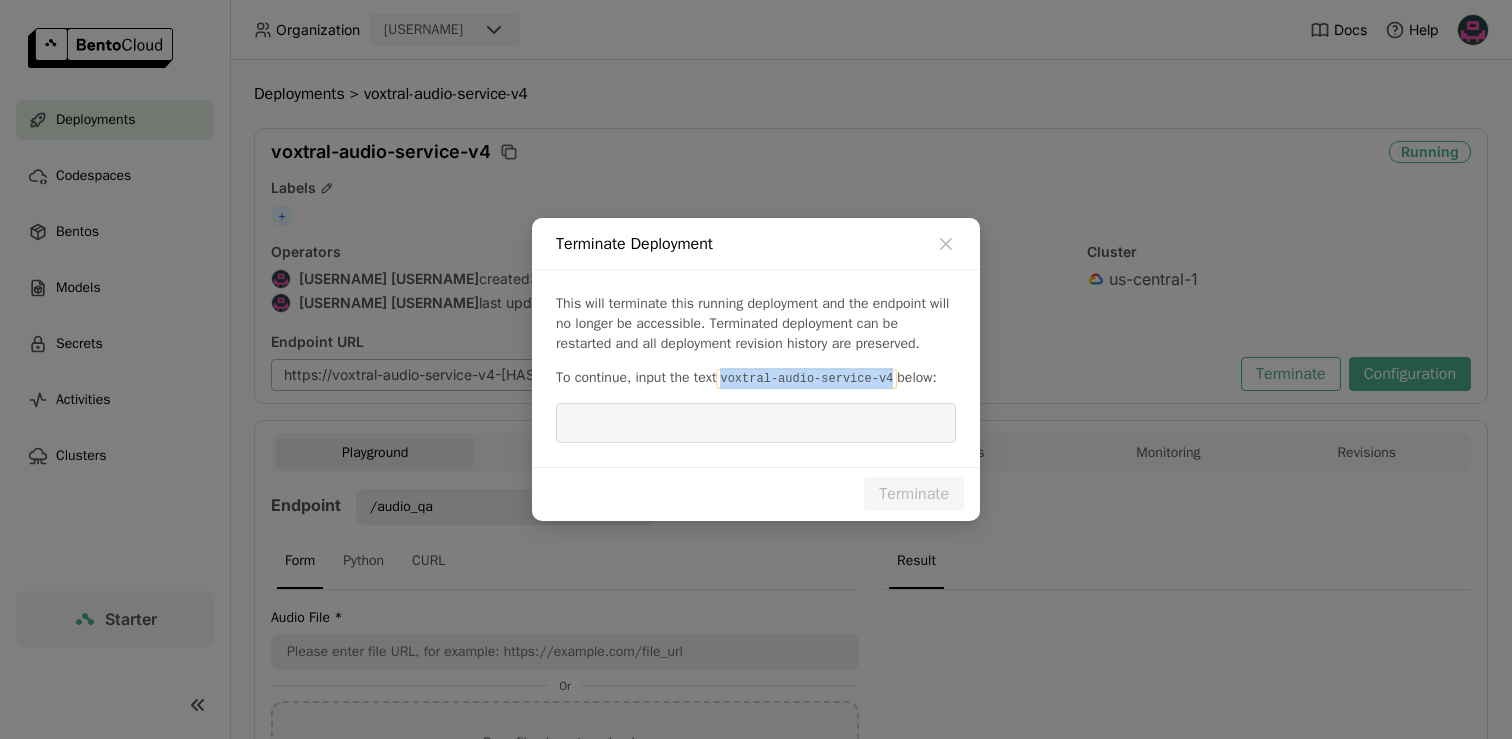copy on "voxtral-audio-service-v4" 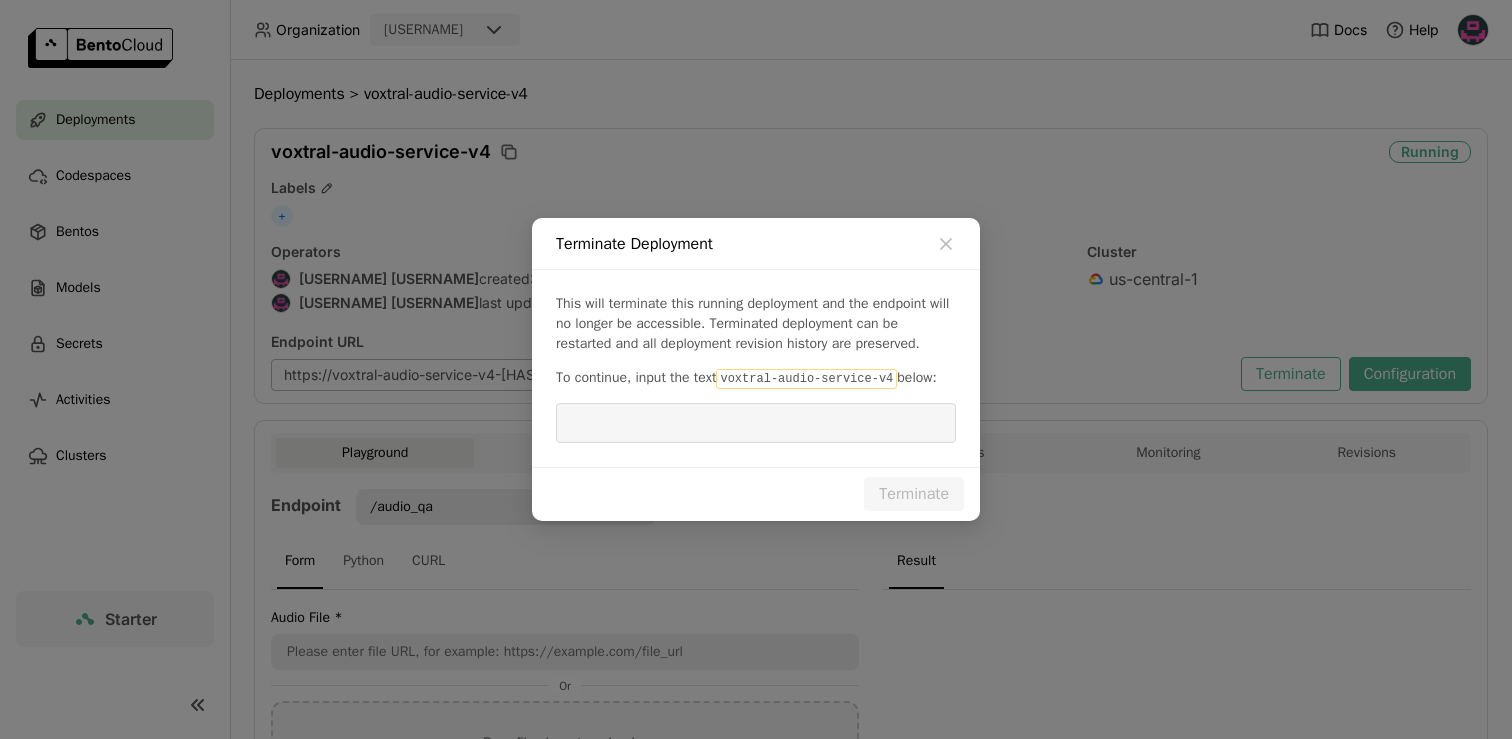 click at bounding box center [756, 423] 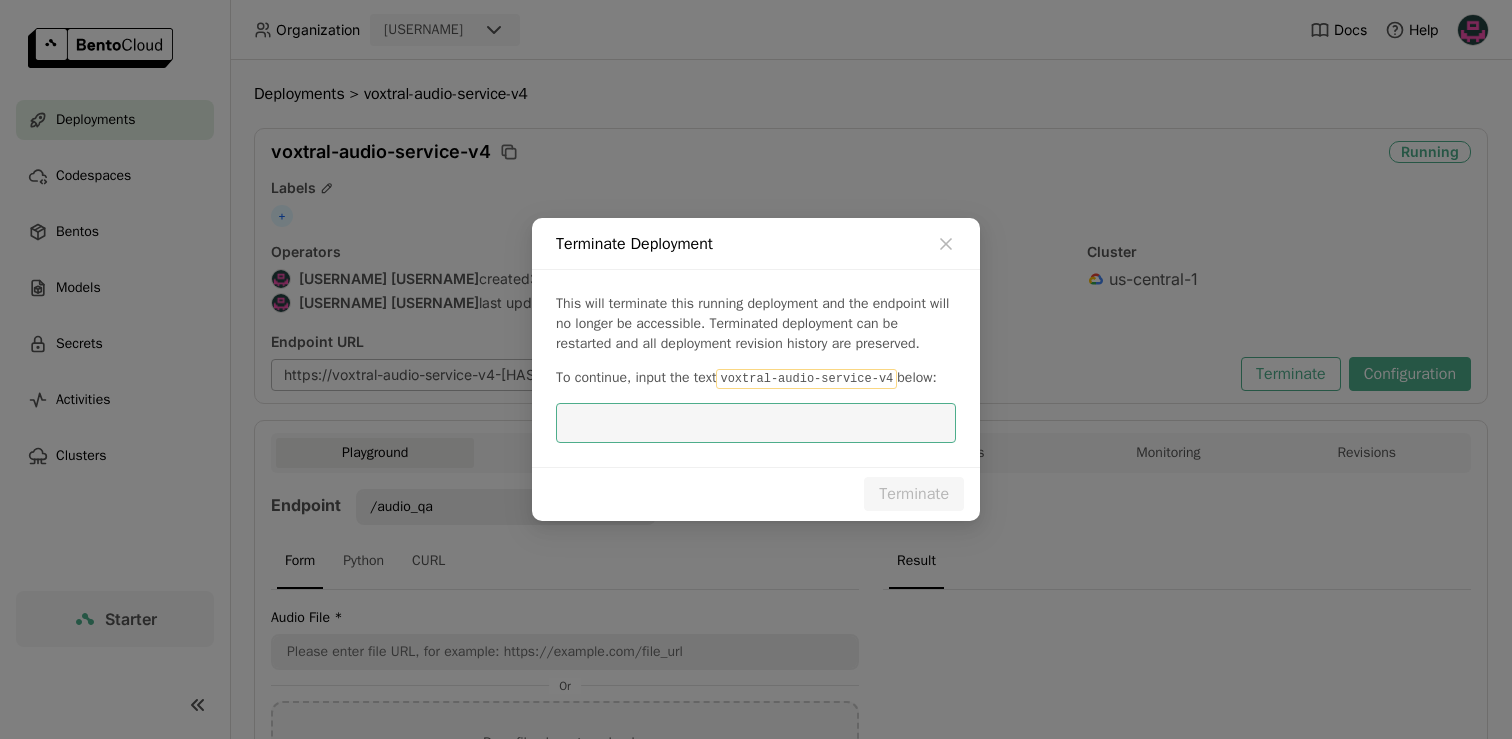 paste on "voxtral-audio-service-v4" 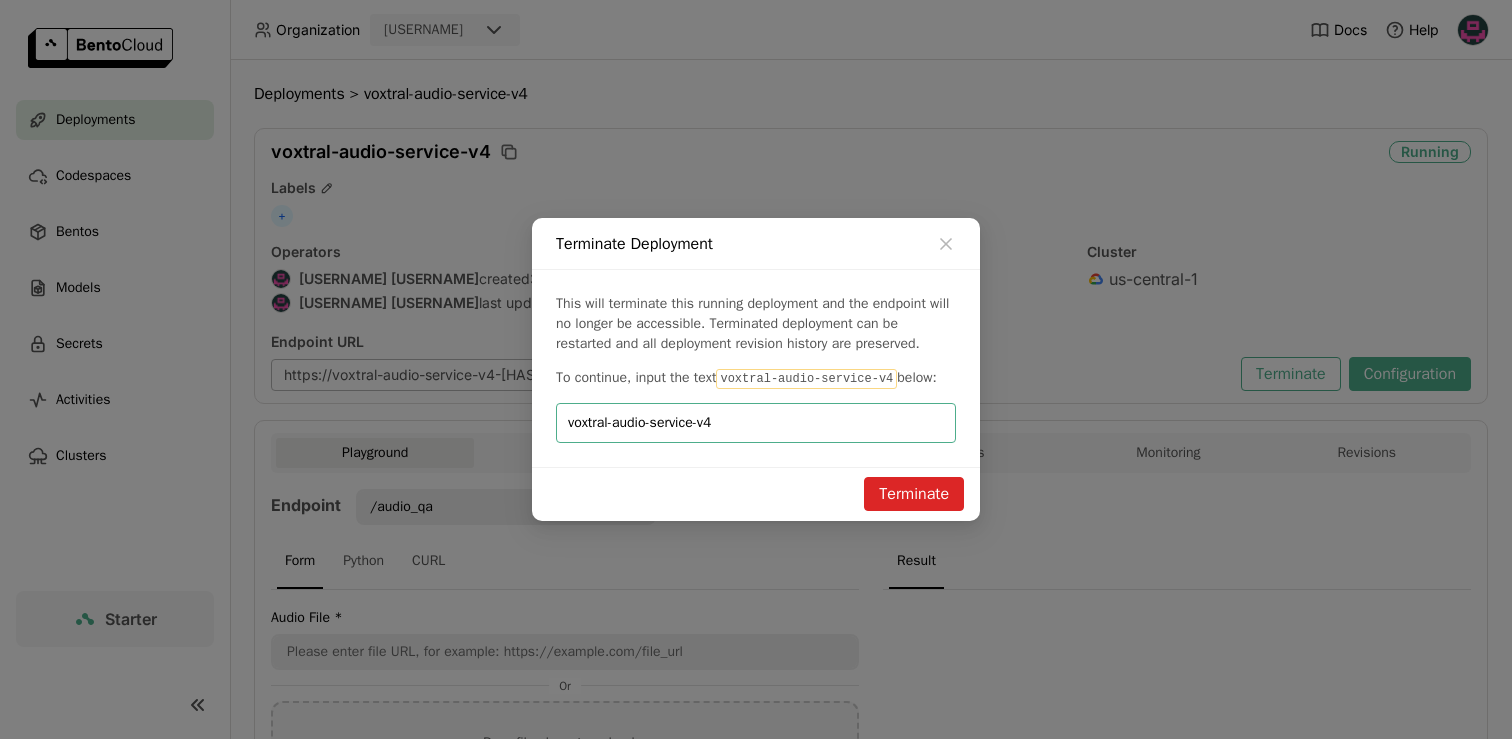 type on "voxtral-audio-service-v4" 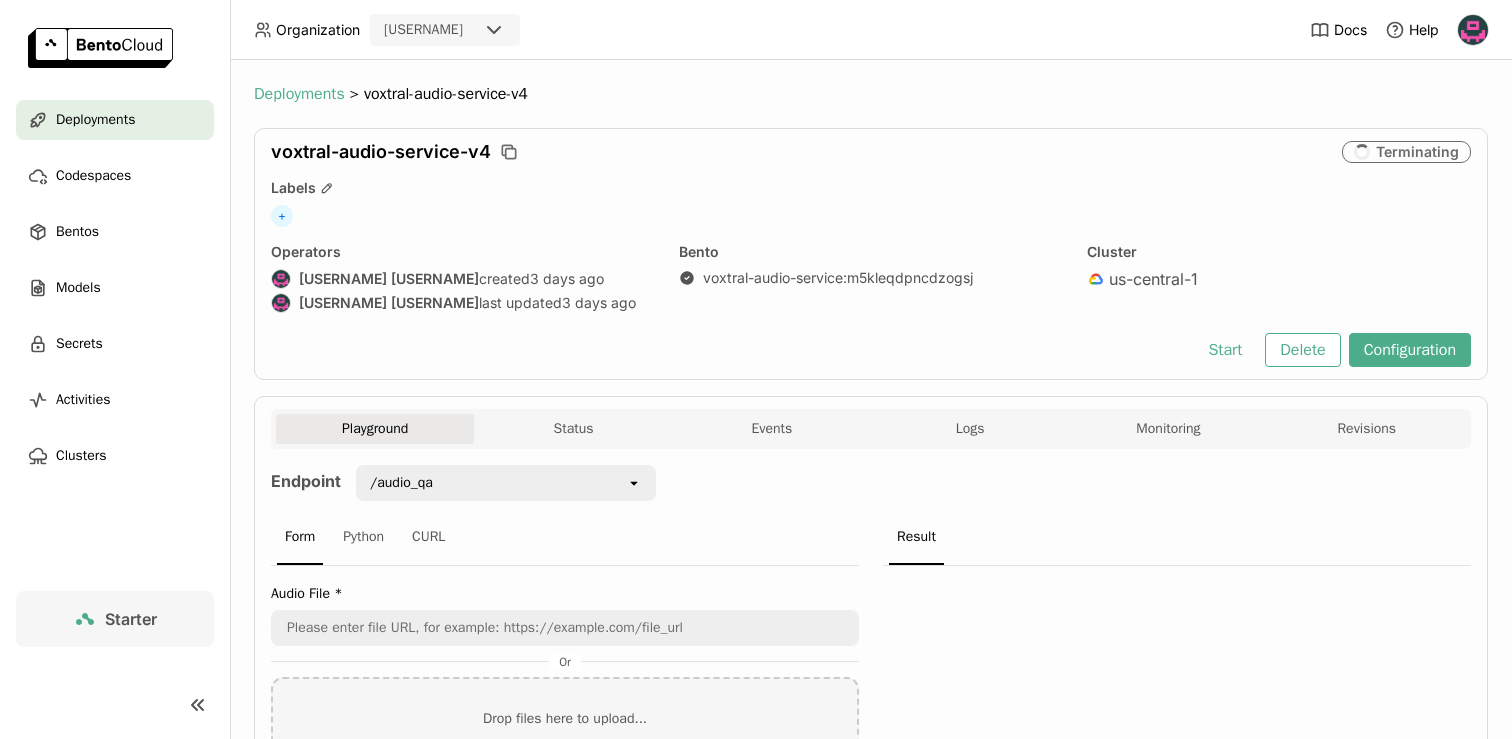 click on "Deployments" at bounding box center (299, 94) 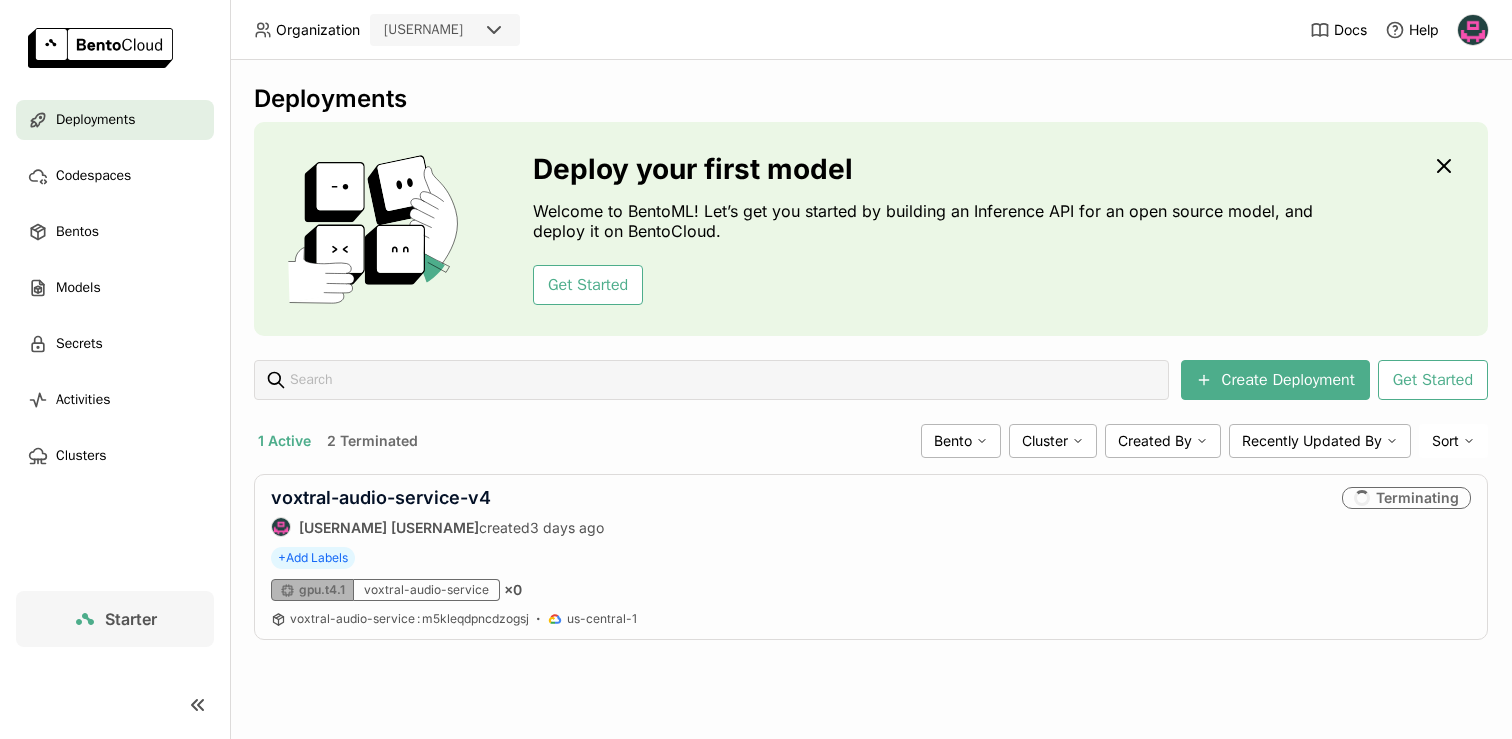 click on "Starter" at bounding box center (115, 619) 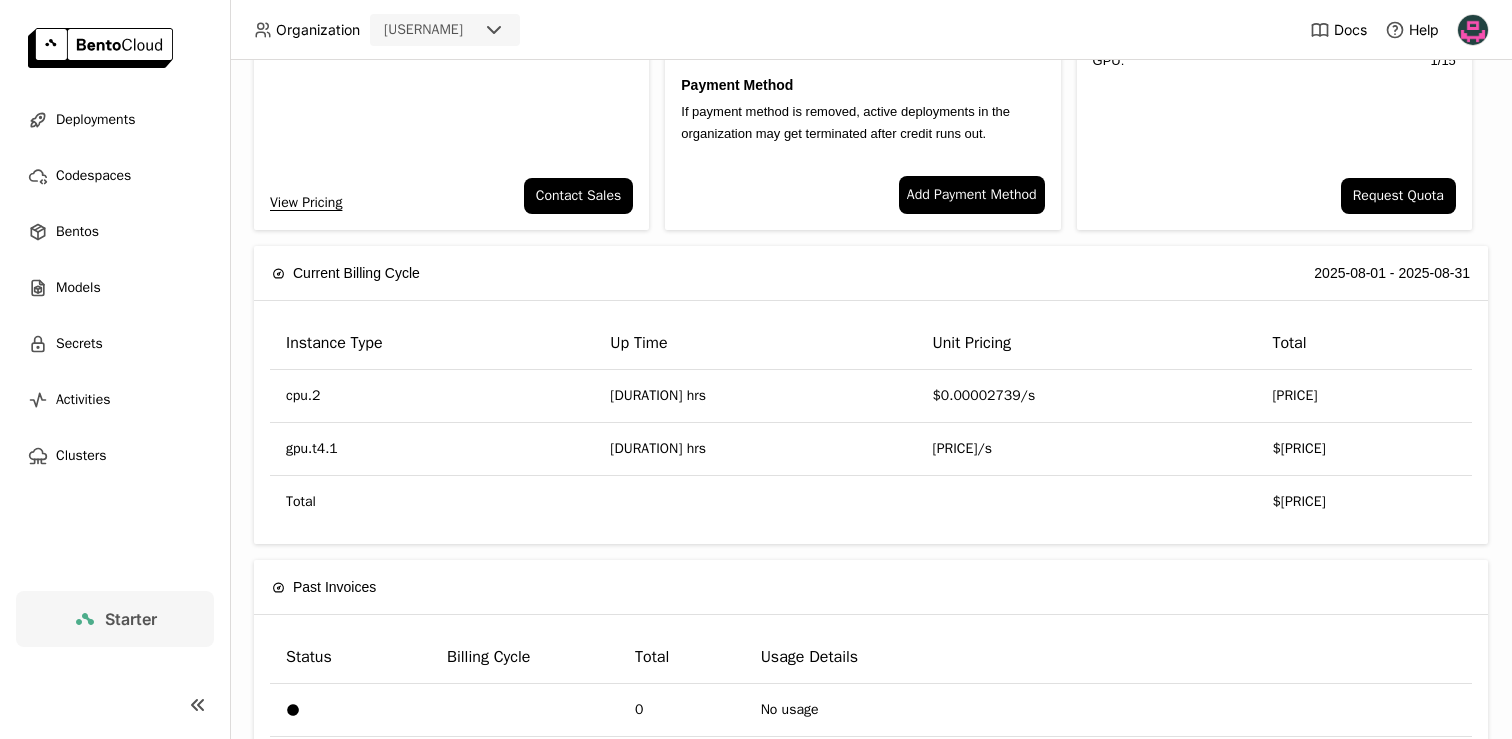 scroll, scrollTop: 0, scrollLeft: 0, axis: both 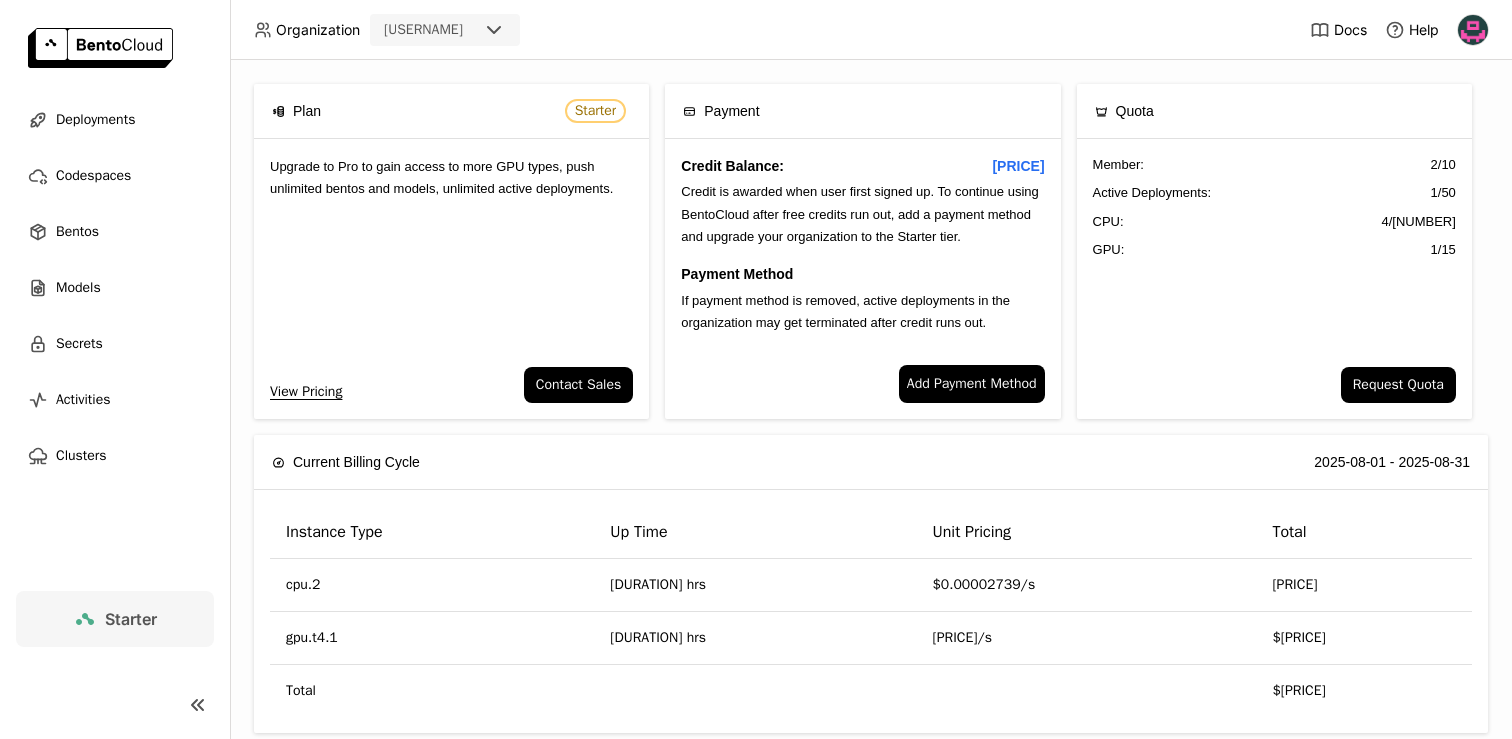 click on "Starter" at bounding box center (131, 619) 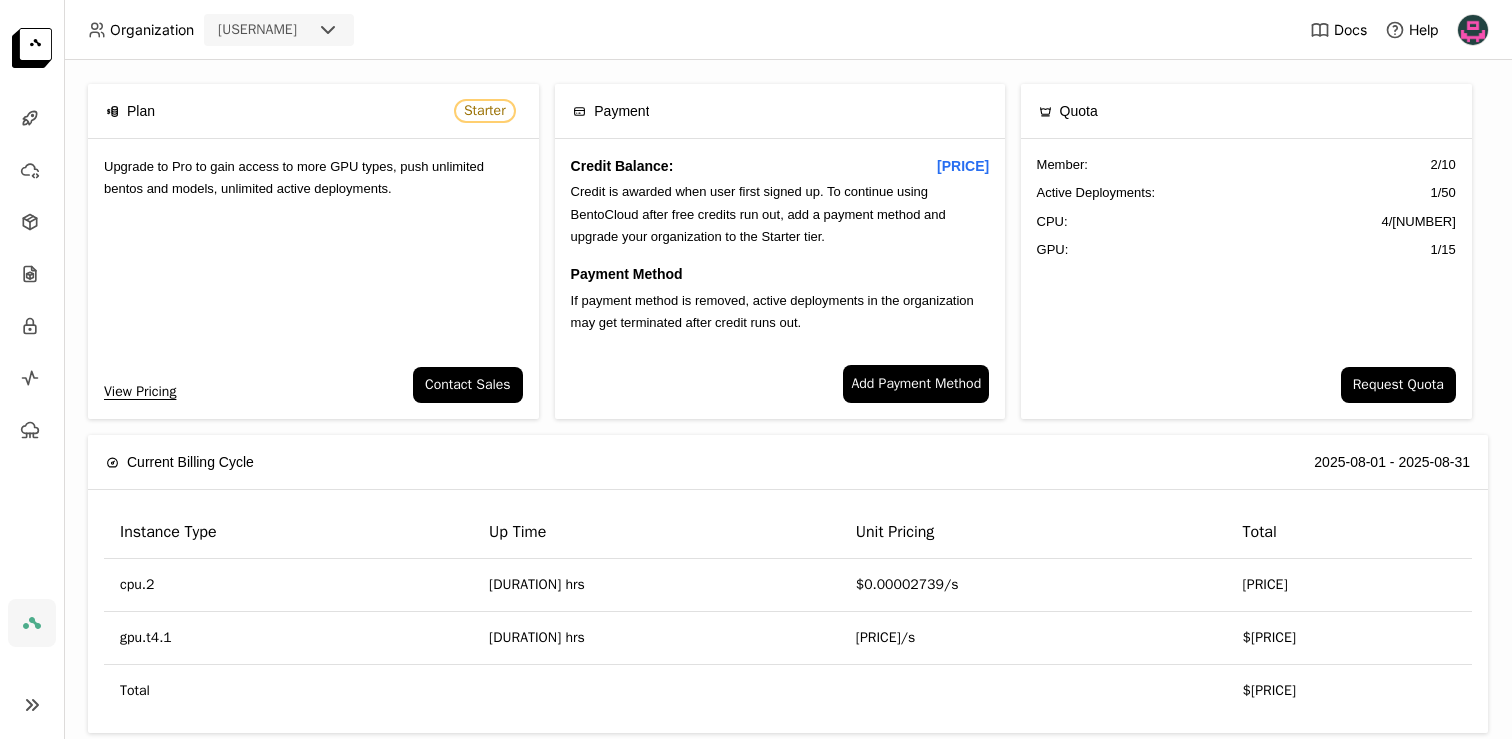 click 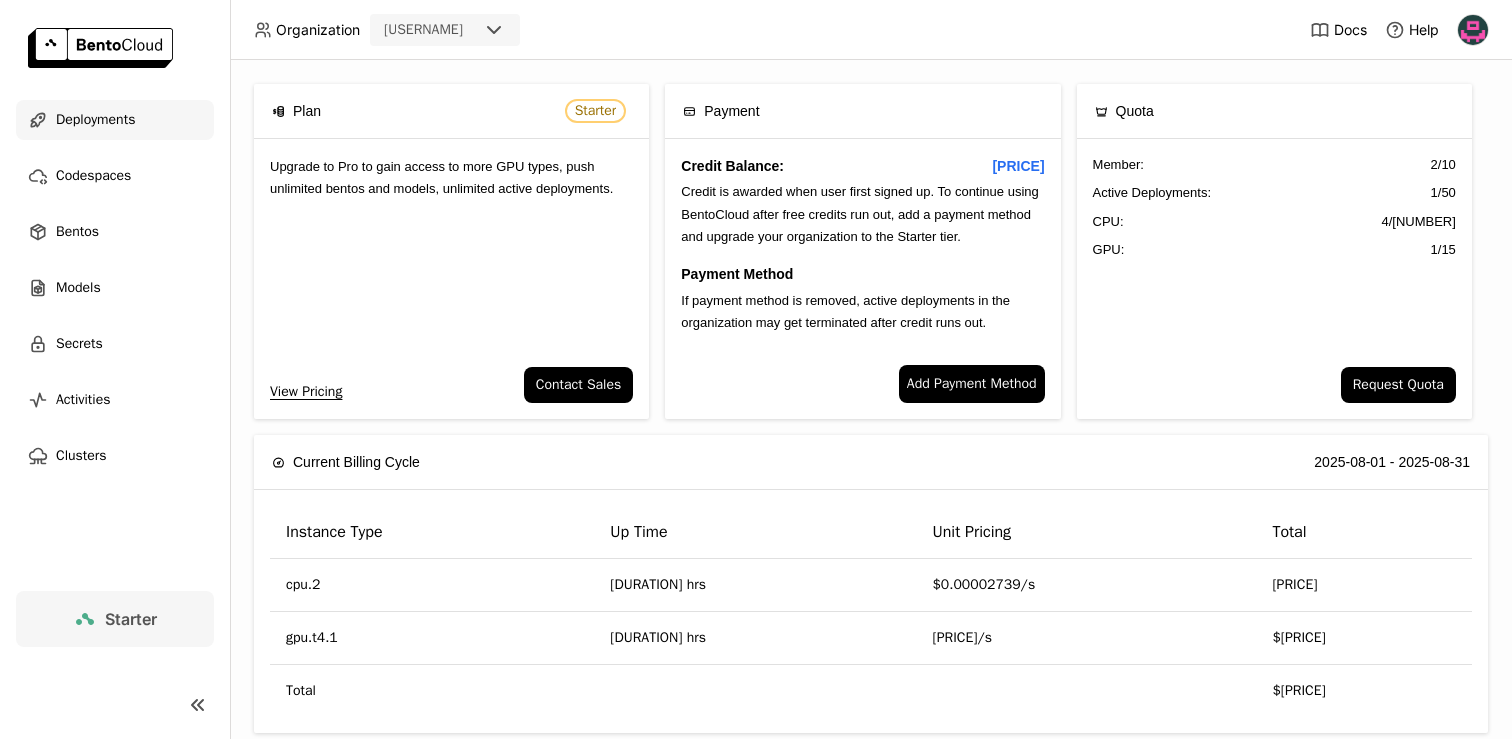 click on "Deployments" at bounding box center (95, 120) 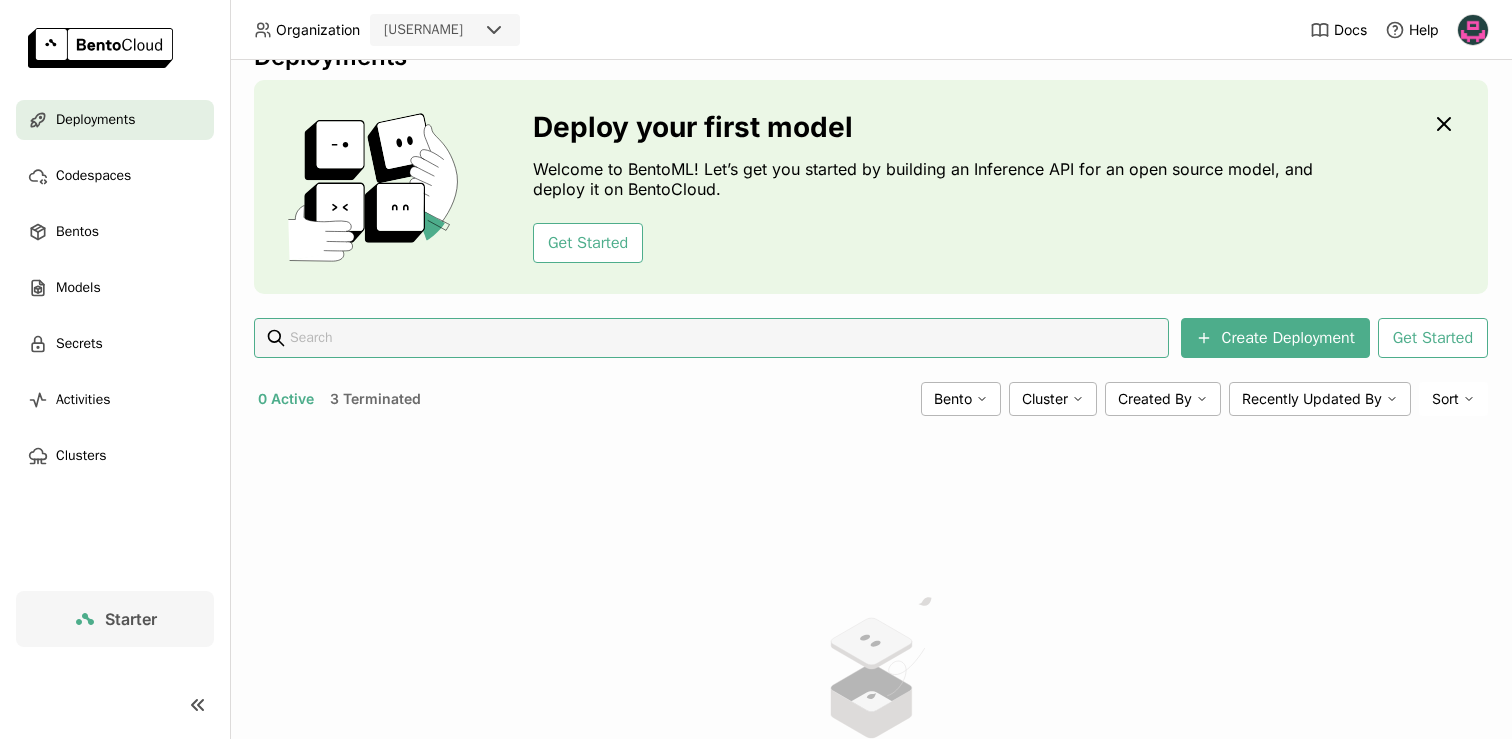 scroll, scrollTop: 17, scrollLeft: 0, axis: vertical 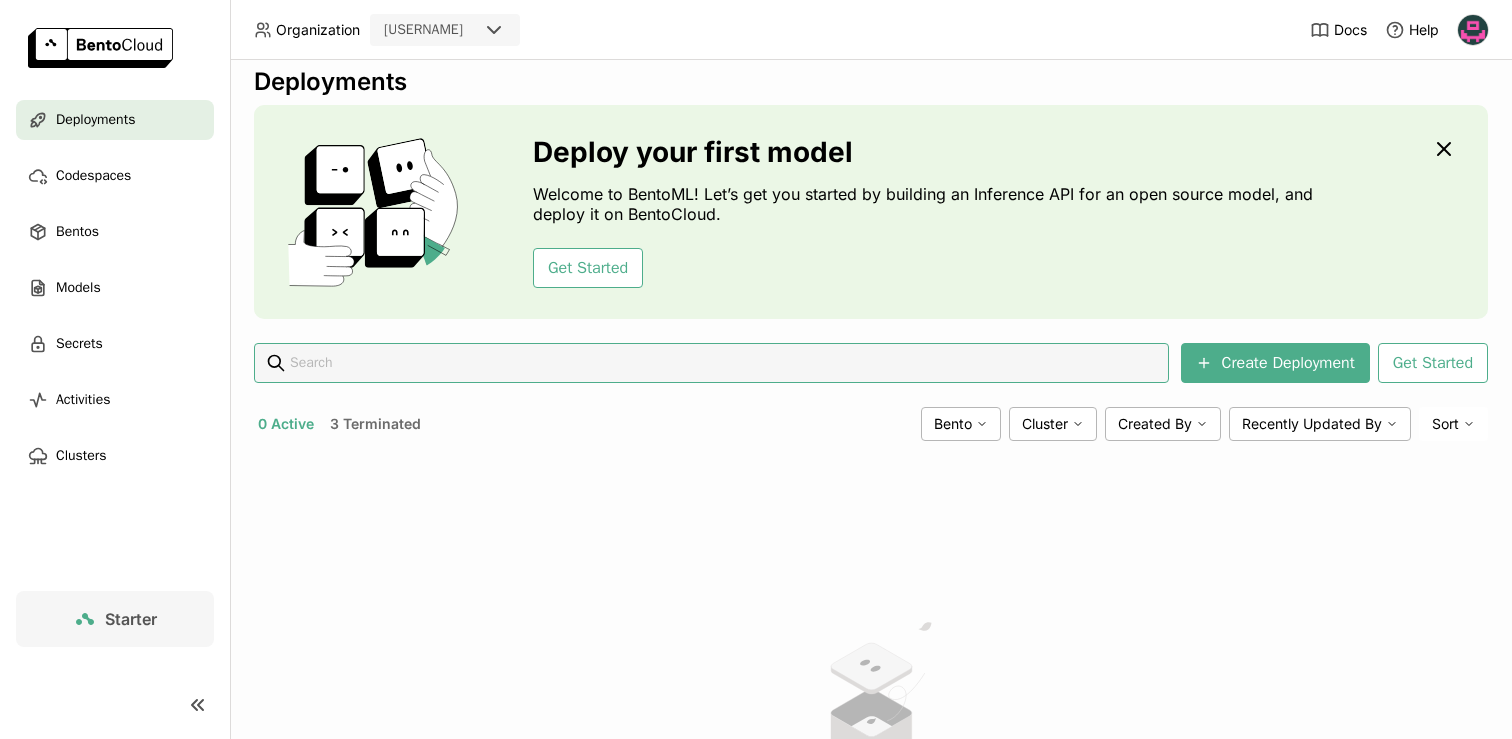 click on "Starter" at bounding box center (131, 619) 